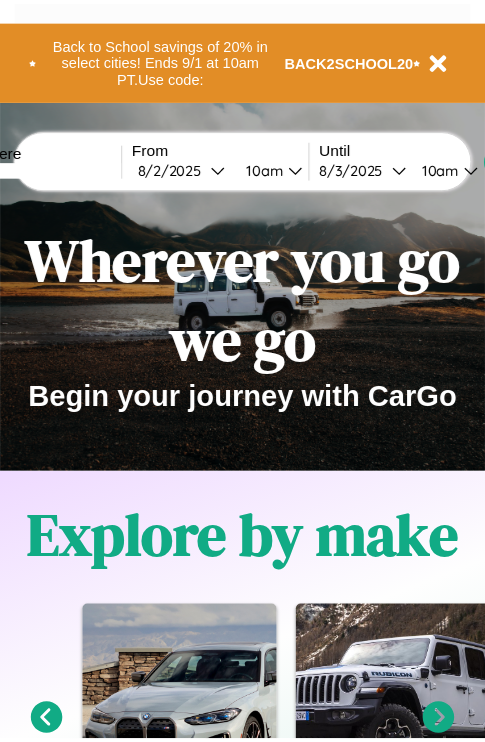 scroll, scrollTop: 0, scrollLeft: 0, axis: both 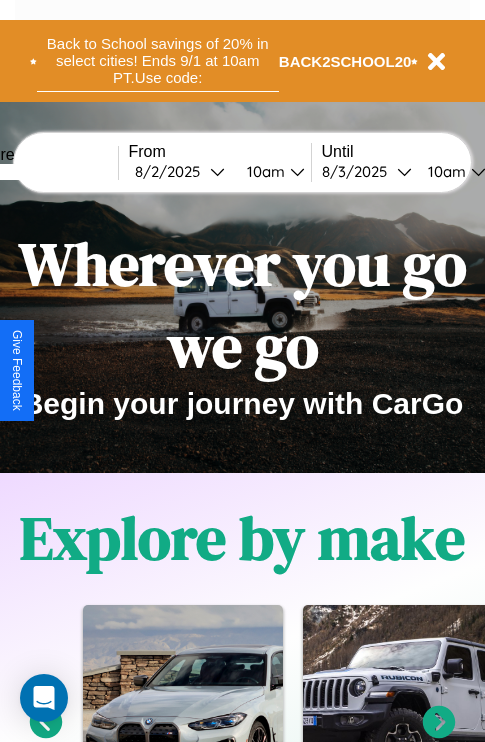 click on "Back to School savings of 20% in select cities! Ends 9/1 at 10am PT.  Use code:" at bounding box center [158, 61] 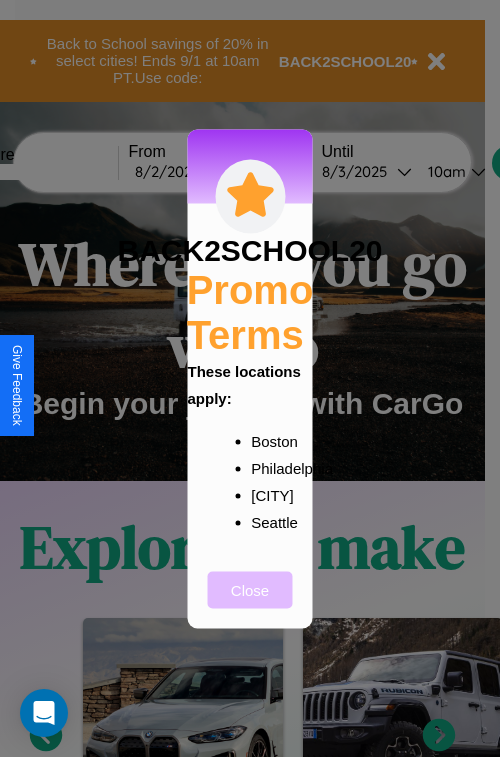click on "Close" at bounding box center [250, 589] 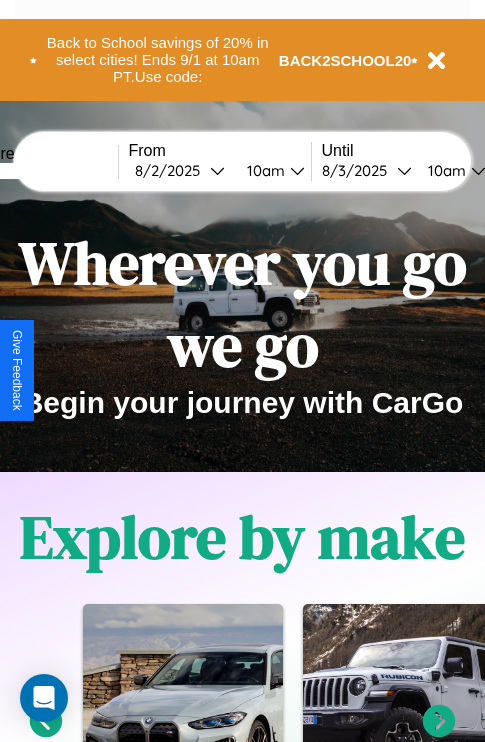 scroll, scrollTop: 0, scrollLeft: 0, axis: both 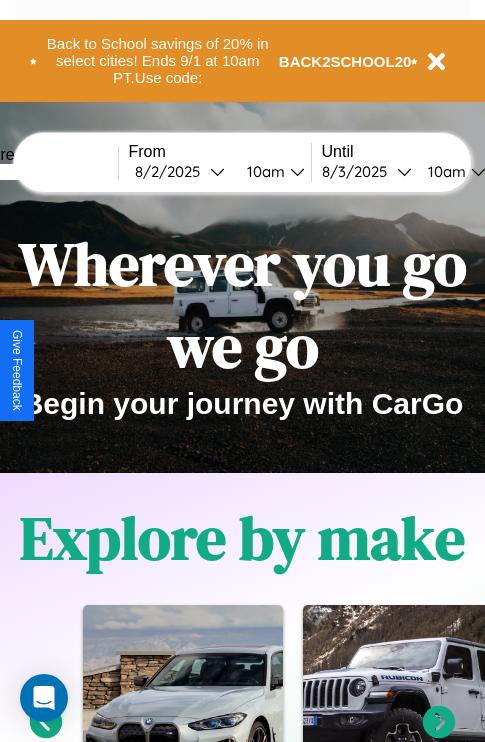 click at bounding box center (43, 172) 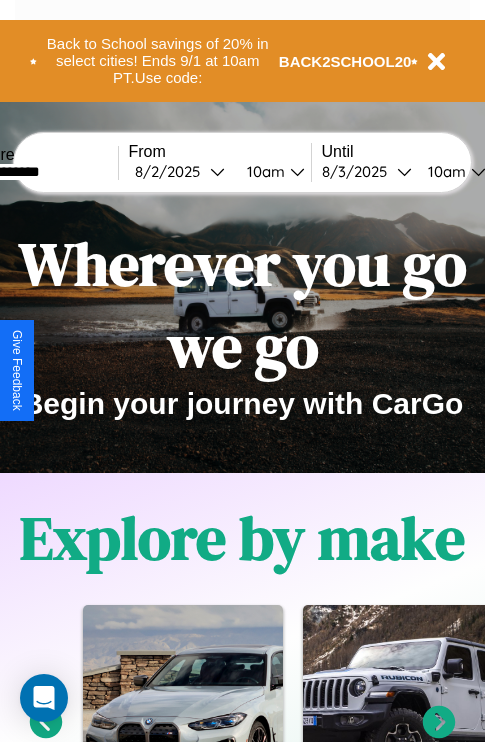 type on "**********" 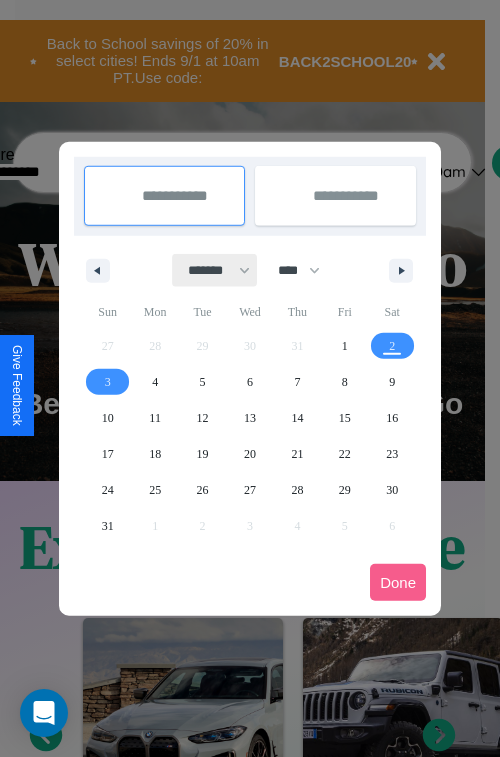 click on "******* ******** ***** ***** *** **** **** ****** ********* ******* ******** ********" at bounding box center [215, 270] 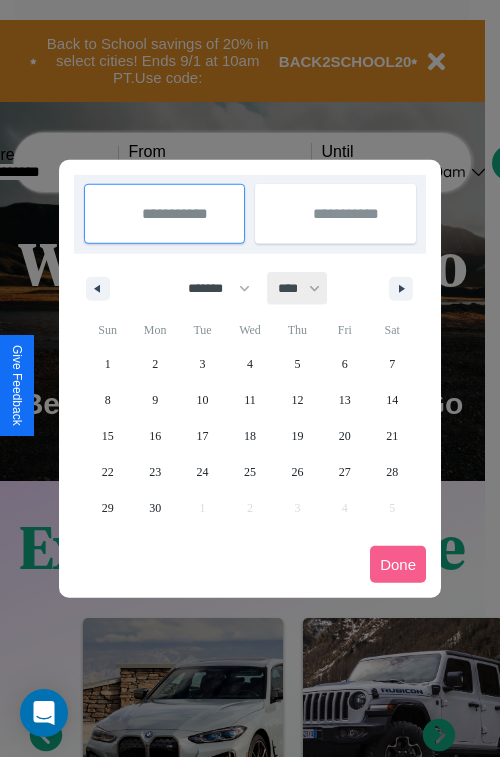 click on "**** **** **** **** **** **** **** **** **** **** **** **** **** **** **** **** **** **** **** **** **** **** **** **** **** **** **** **** **** **** **** **** **** **** **** **** **** **** **** **** **** **** **** **** **** **** **** **** **** **** **** **** **** **** **** **** **** **** **** **** **** **** **** **** **** **** **** **** **** **** **** **** **** **** **** **** **** **** **** **** **** **** **** **** **** **** **** **** **** **** **** **** **** **** **** **** **** **** **** **** **** **** **** **** **** **** **** **** **** **** **** **** **** **** **** **** **** **** **** **** ****" at bounding box center (298, 288) 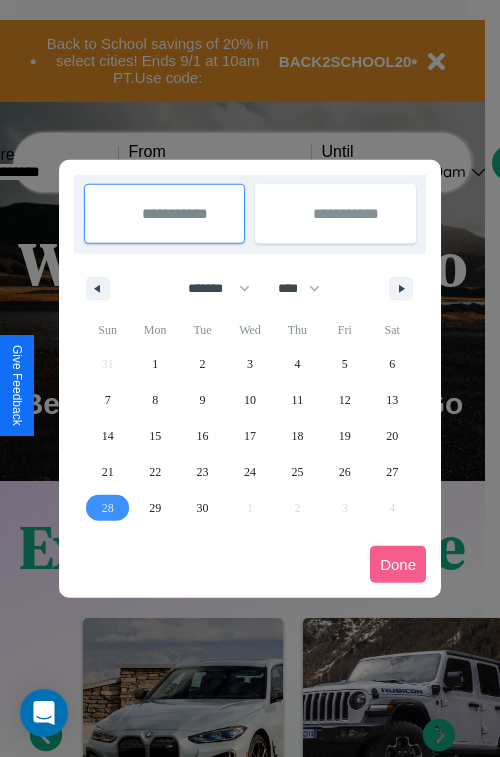 click on "28" at bounding box center [108, 508] 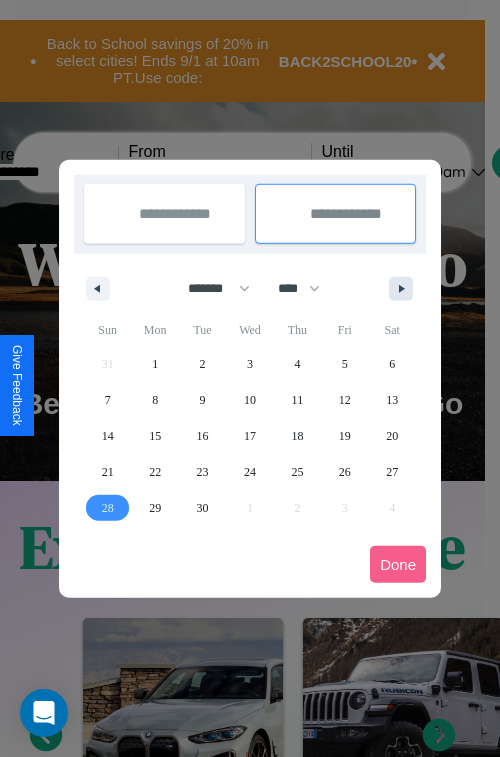 click at bounding box center (405, 289) 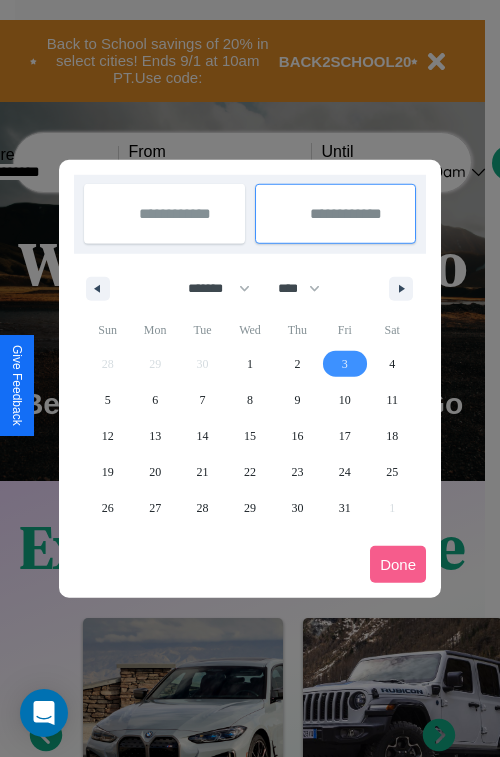 click on "3" at bounding box center [345, 364] 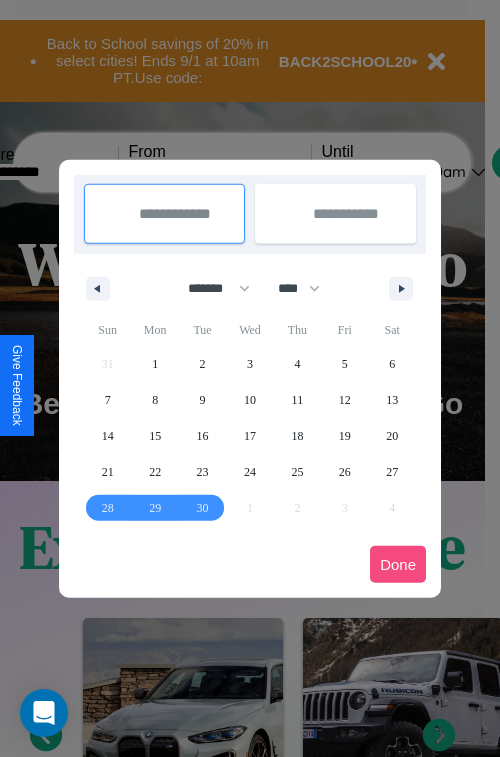 click on "Done" at bounding box center [398, 564] 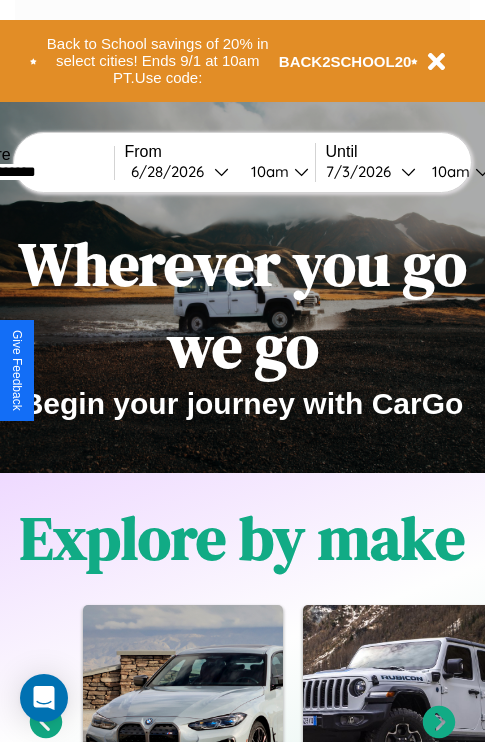 click on "10am" at bounding box center (267, 171) 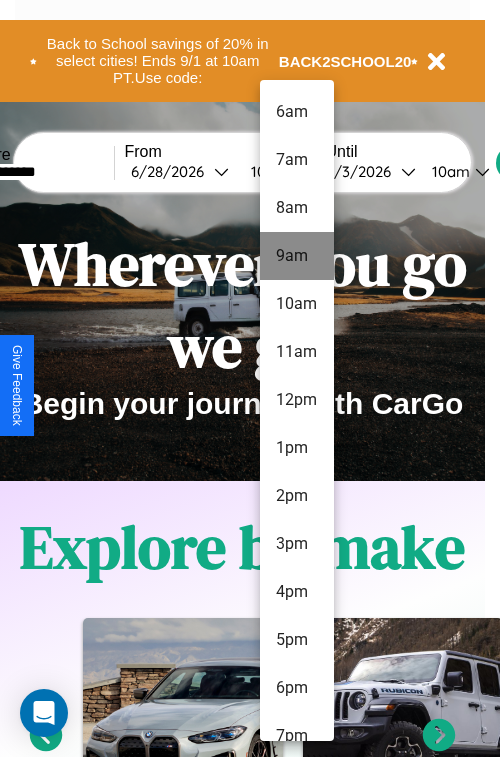 click on "9am" at bounding box center [297, 256] 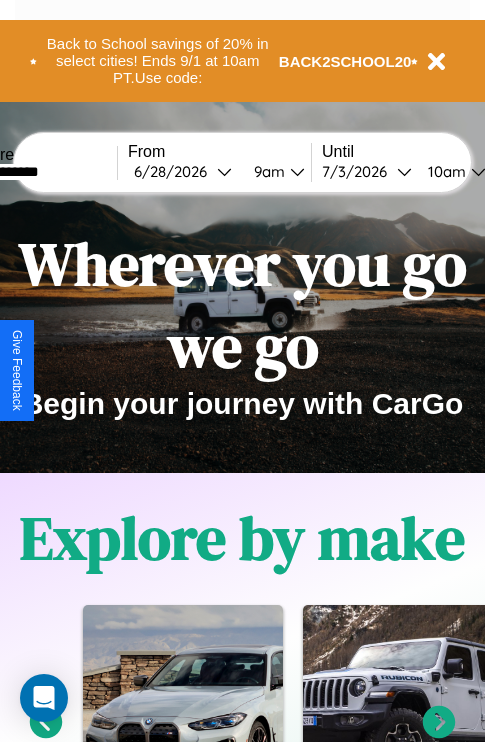 click on "10am" at bounding box center [444, 171] 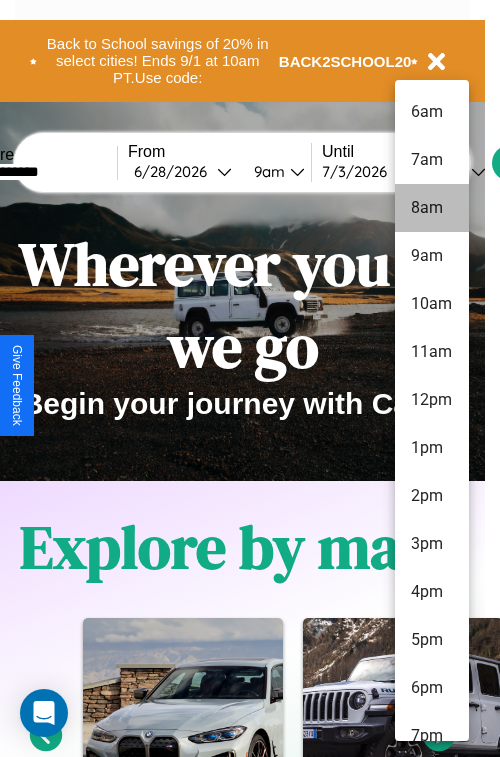 click on "8am" at bounding box center [432, 208] 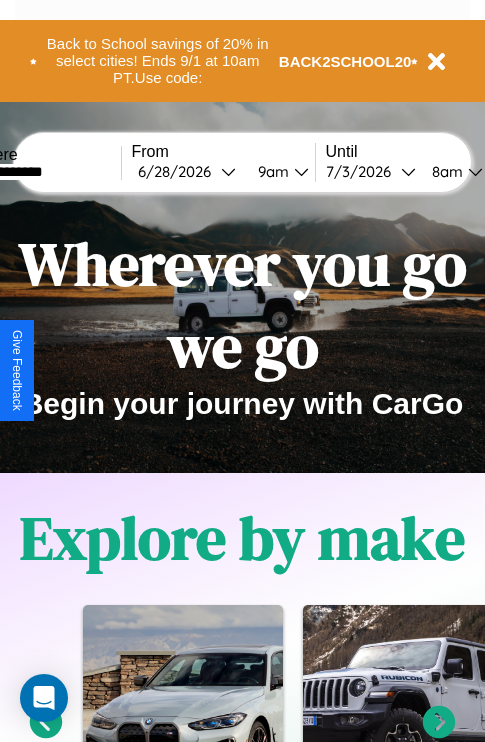 scroll, scrollTop: 0, scrollLeft: 66, axis: horizontal 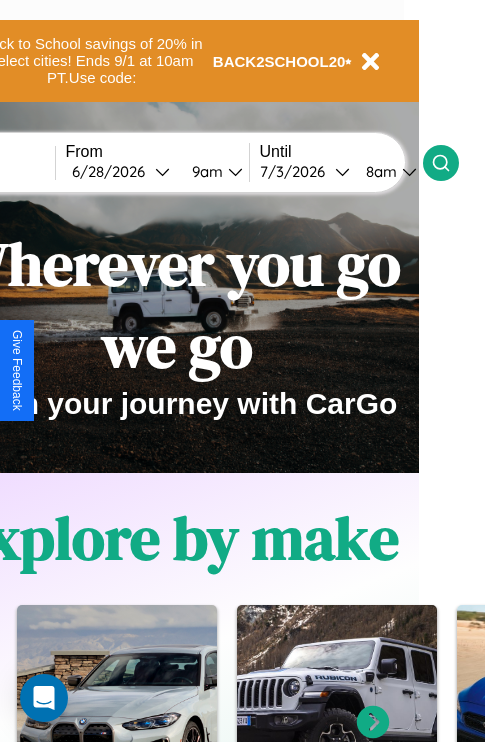 click 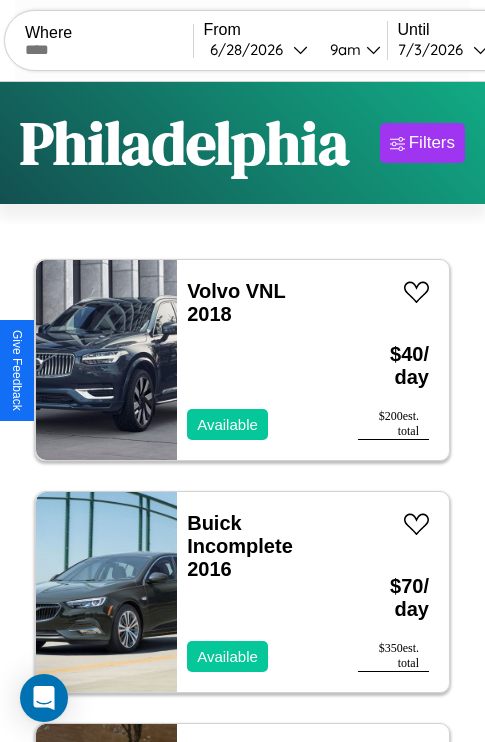 scroll, scrollTop: 66, scrollLeft: 0, axis: vertical 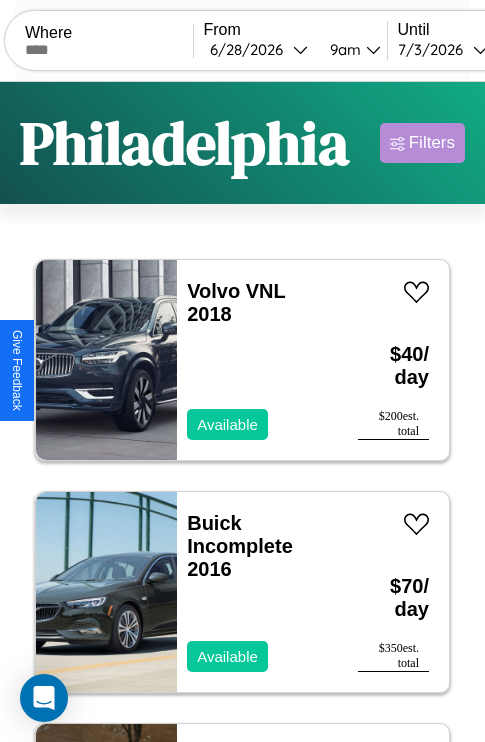 click on "Filters" at bounding box center [432, 143] 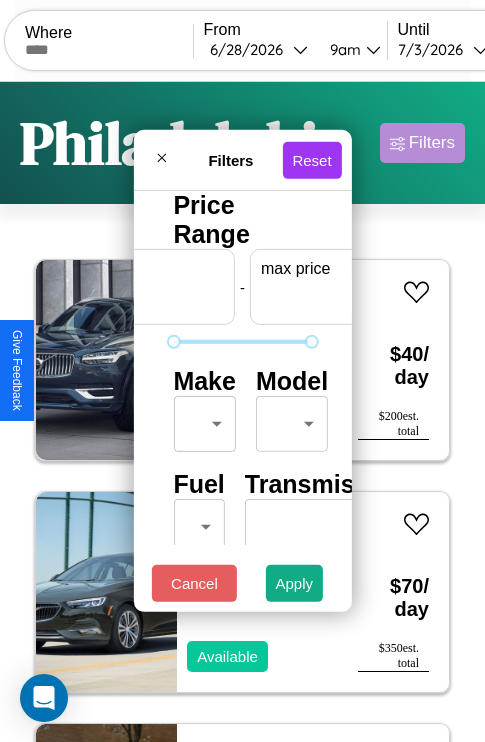 scroll, scrollTop: 0, scrollLeft: 124, axis: horizontal 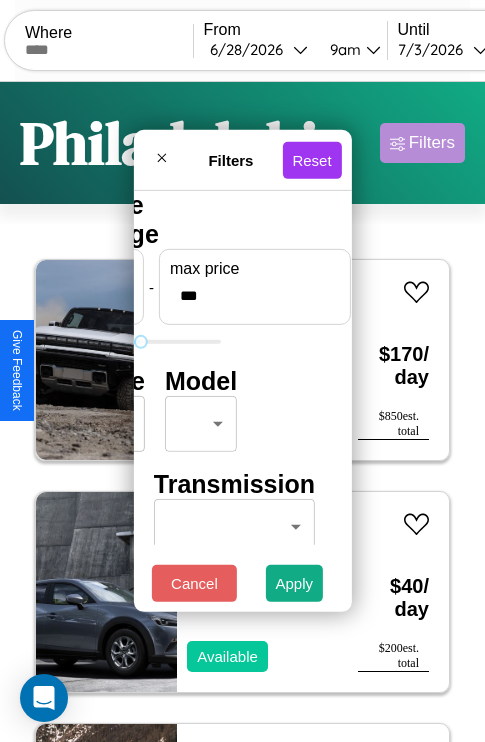 type on "***" 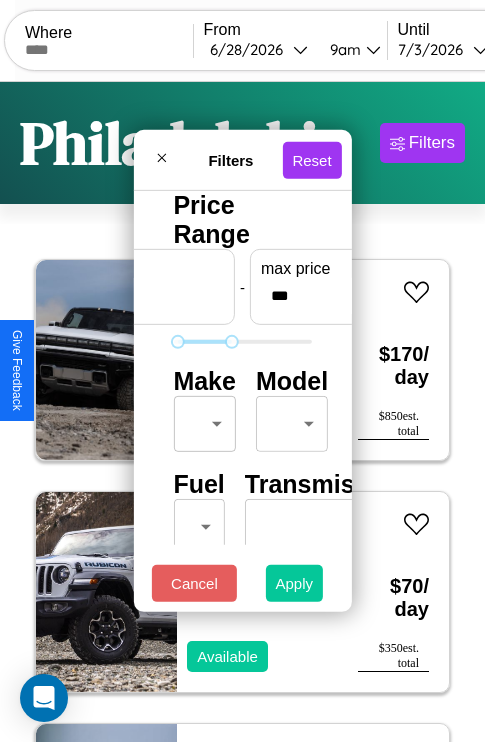 type on "**" 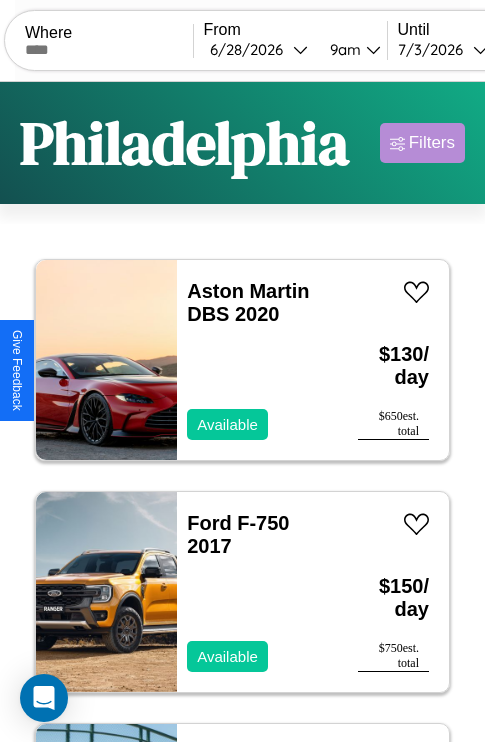click on "Filters" at bounding box center [432, 143] 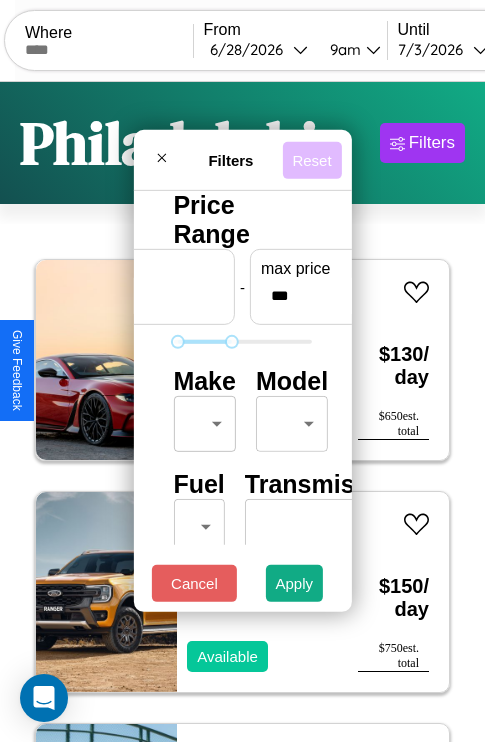 click on "Reset" at bounding box center [311, 159] 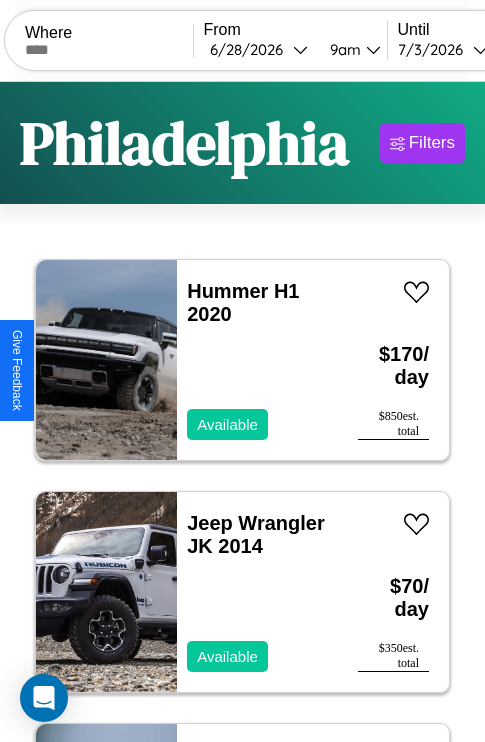 scroll, scrollTop: 79, scrollLeft: 0, axis: vertical 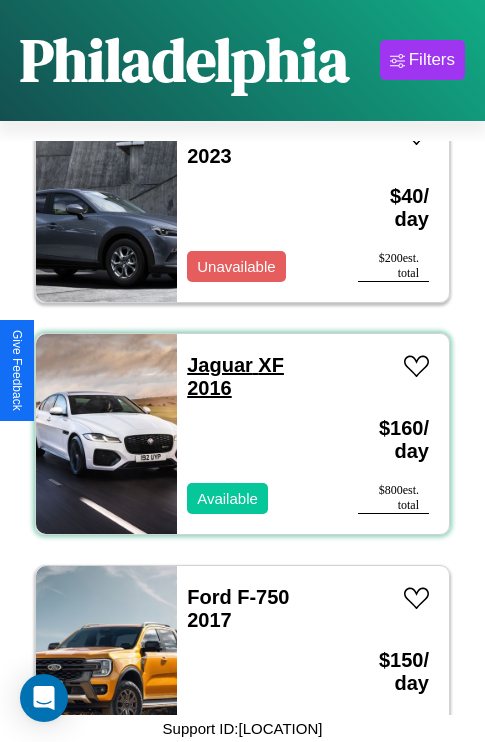 click on "Jaguar   XF   2016" at bounding box center (235, 376) 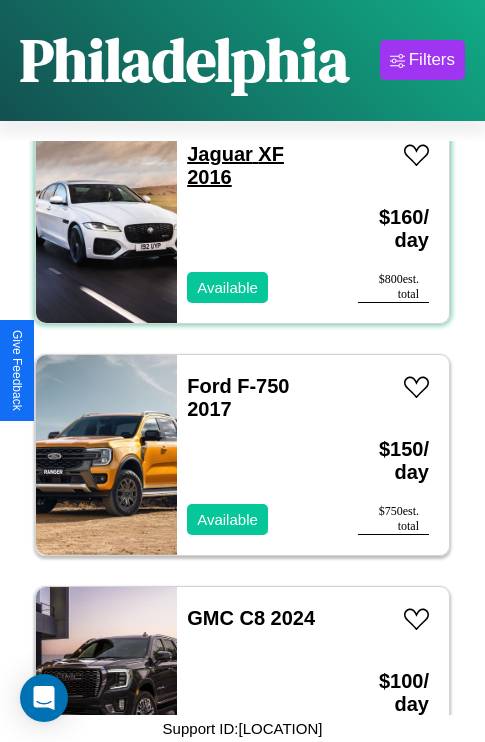 scroll, scrollTop: 2859, scrollLeft: 0, axis: vertical 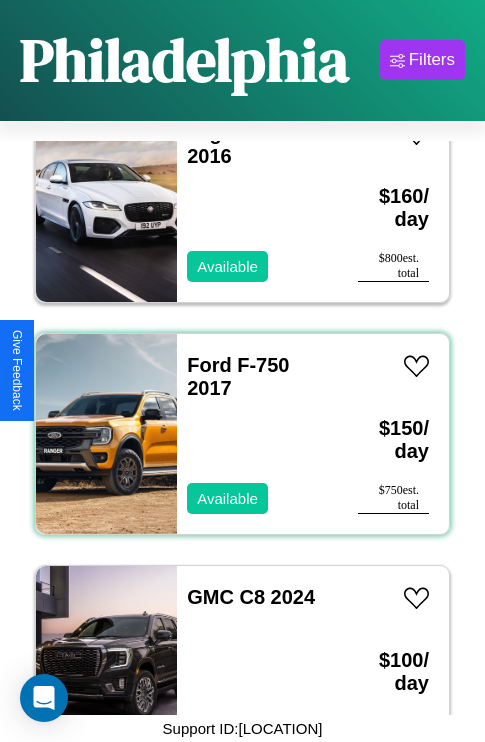 click on "Ford   F-750   2017 Available" at bounding box center [257, 434] 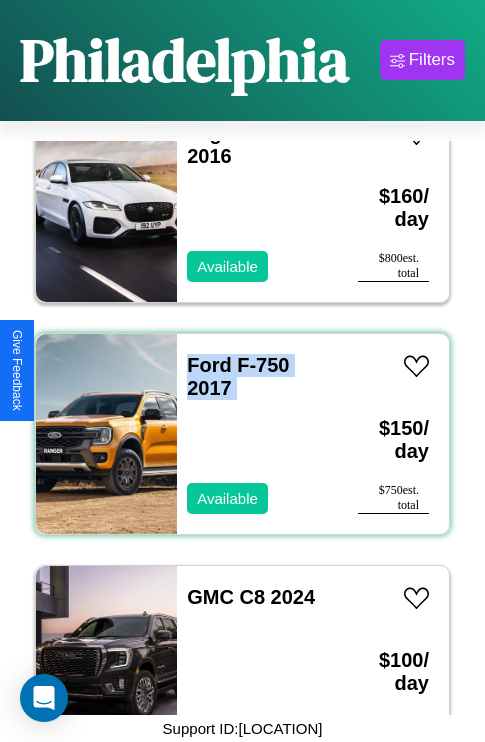 click on "Ford   F-750   2017 Available" at bounding box center [257, 434] 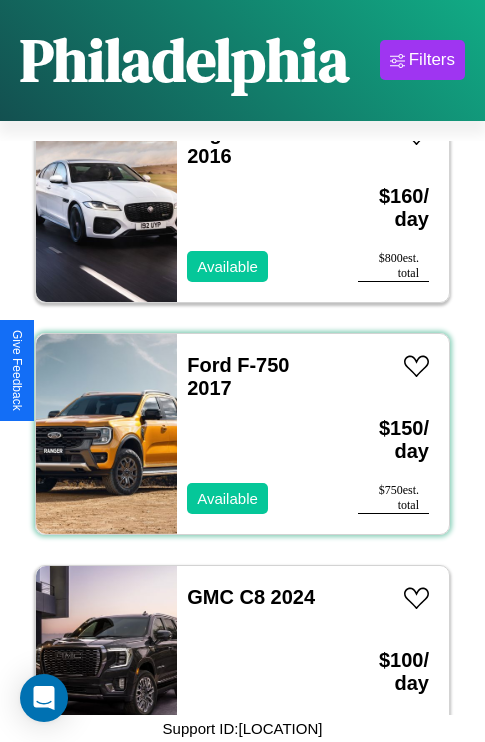 click on "Ford   F-750   2017 Available" at bounding box center (257, 434) 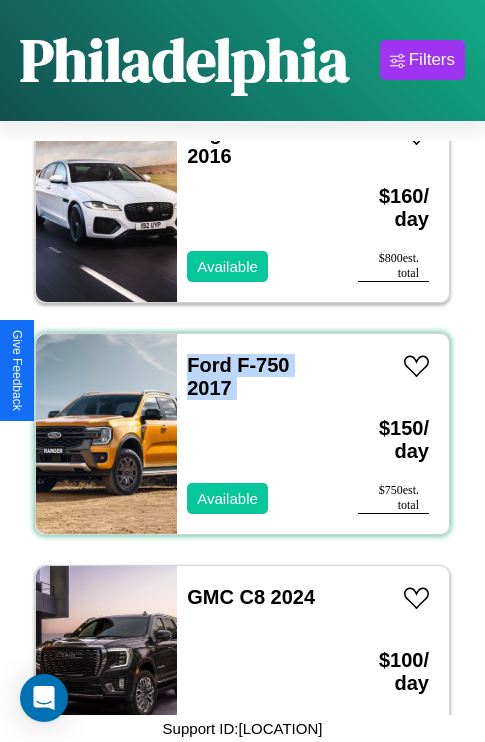 click on "Ford   F-750   2017 Available" at bounding box center [257, 434] 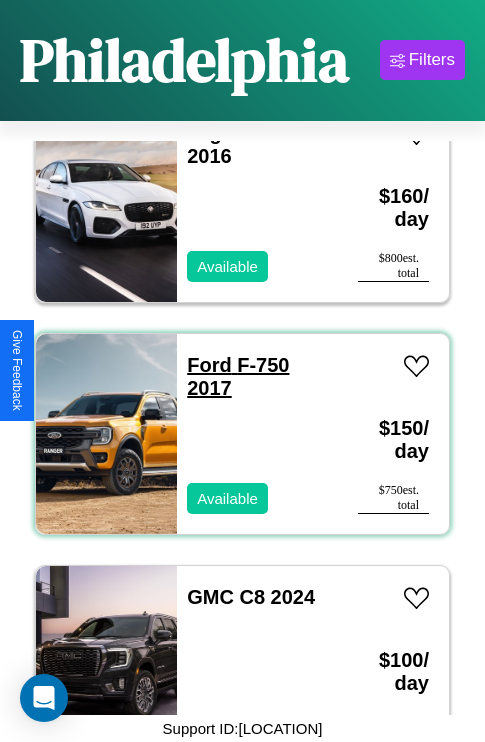 click on "Ford   F-750   2017" at bounding box center (238, 376) 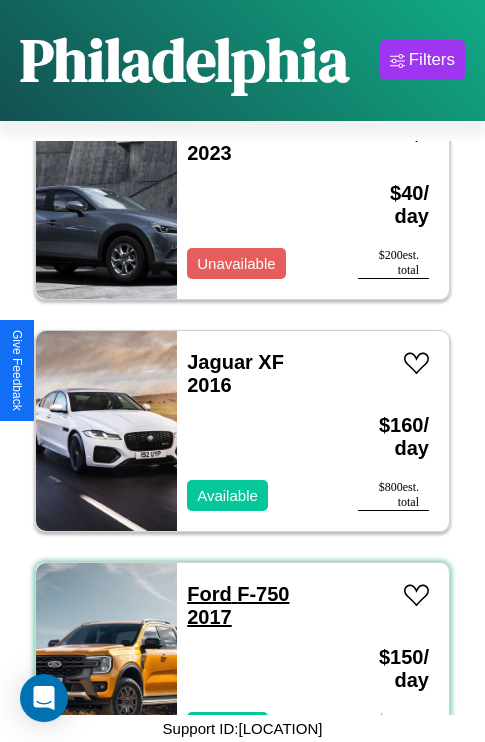 scroll, scrollTop: 2627, scrollLeft: 0, axis: vertical 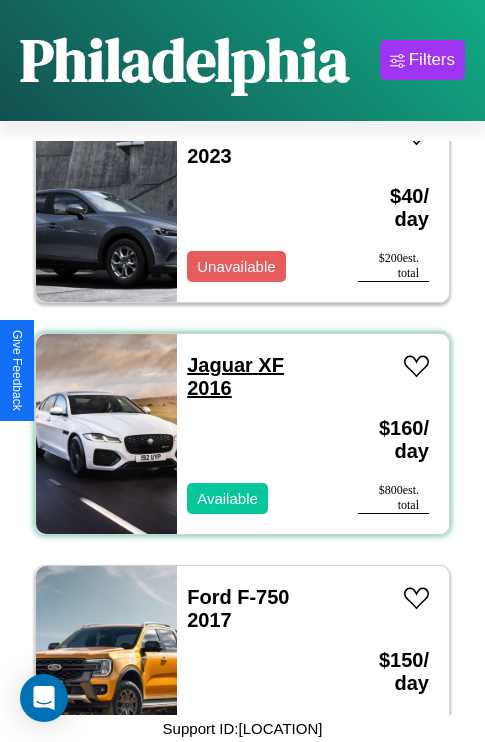 click on "Jaguar   XF   2016" at bounding box center (235, 376) 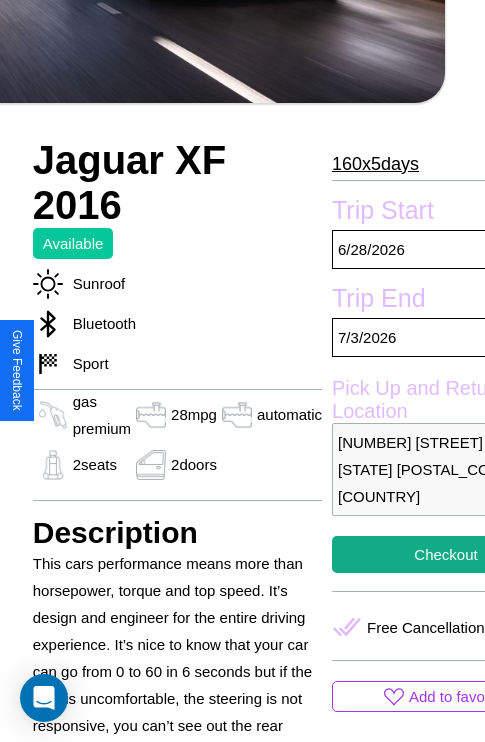 scroll, scrollTop: 737, scrollLeft: 87, axis: both 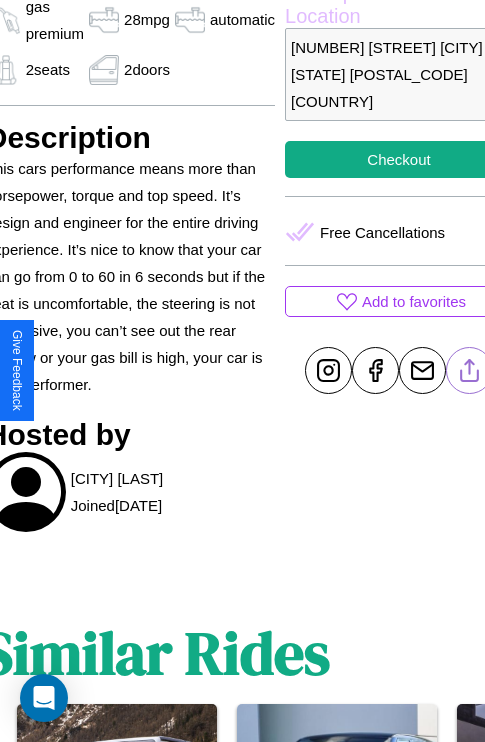 click 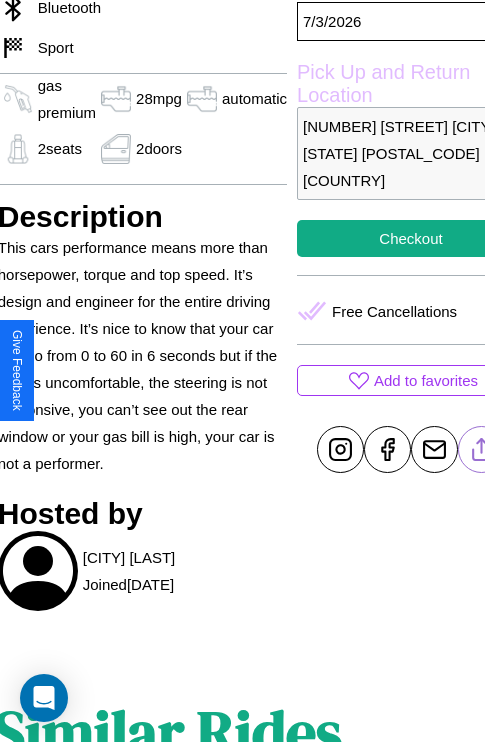 scroll, scrollTop: 642, scrollLeft: 73, axis: both 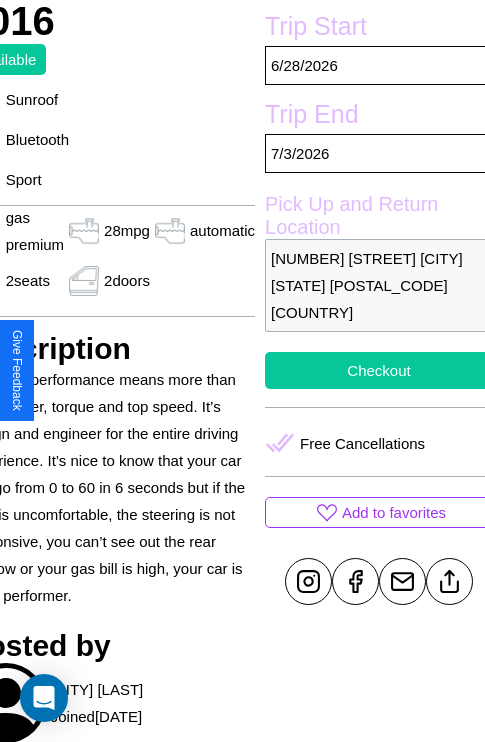 click on "Checkout" at bounding box center (379, 370) 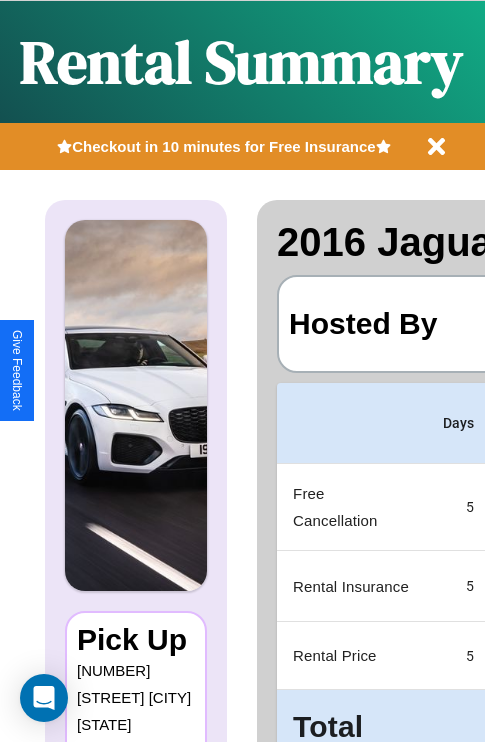 scroll, scrollTop: 0, scrollLeft: 397, axis: horizontal 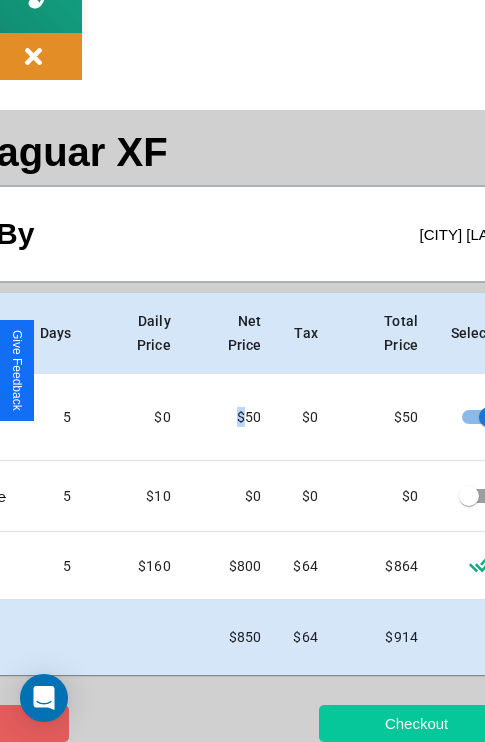 click on "Checkout" at bounding box center (416, 723) 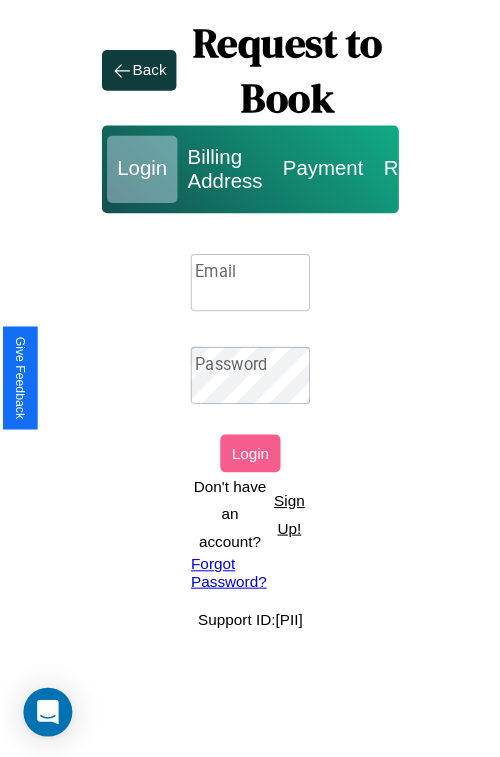 scroll, scrollTop: 0, scrollLeft: 0, axis: both 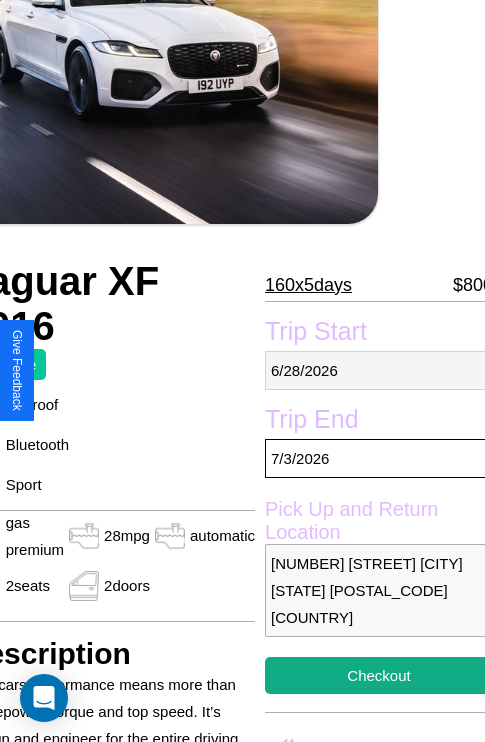click on "6 / 28 / 2026" at bounding box center (379, 370) 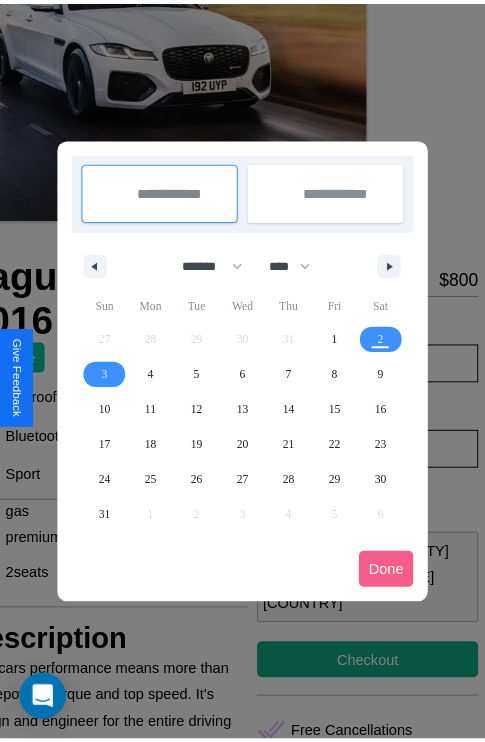 scroll, scrollTop: 0, scrollLeft: 107, axis: horizontal 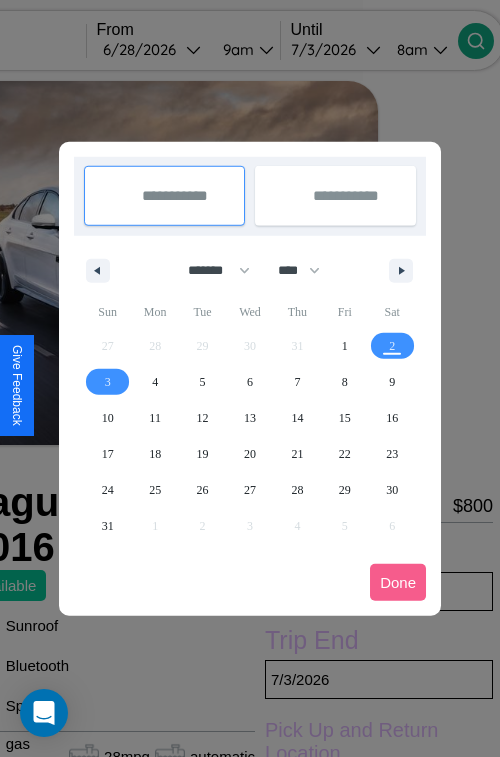click at bounding box center [250, 378] 